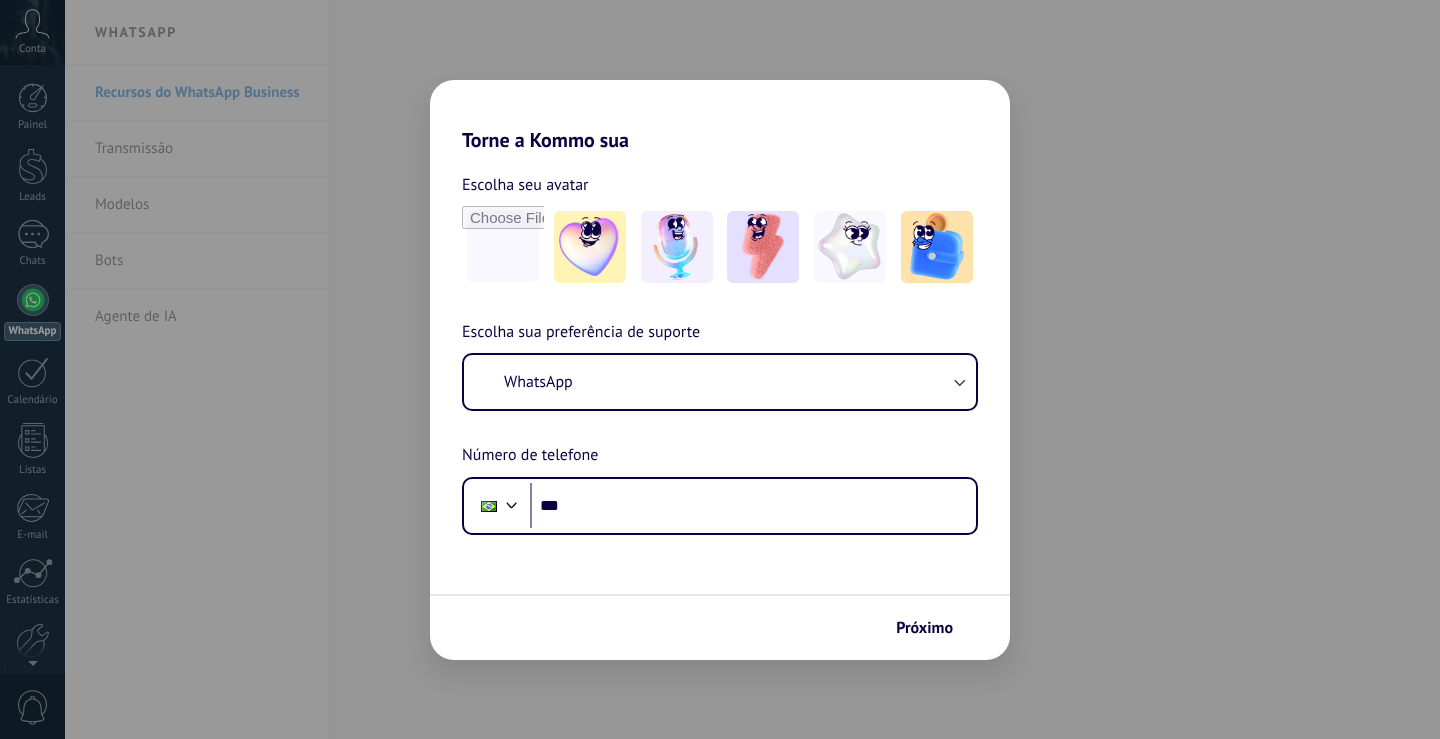 scroll, scrollTop: 0, scrollLeft: 0, axis: both 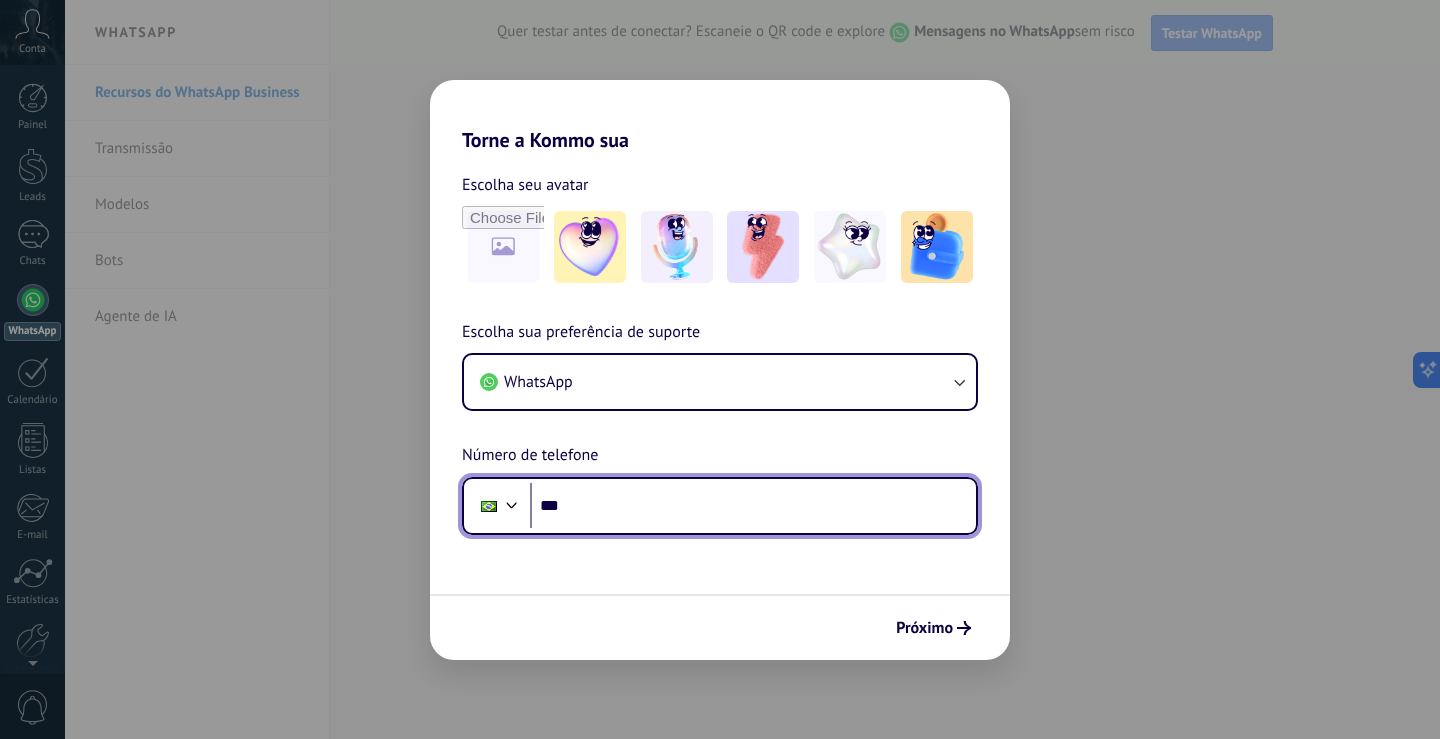click on "***" at bounding box center (753, 506) 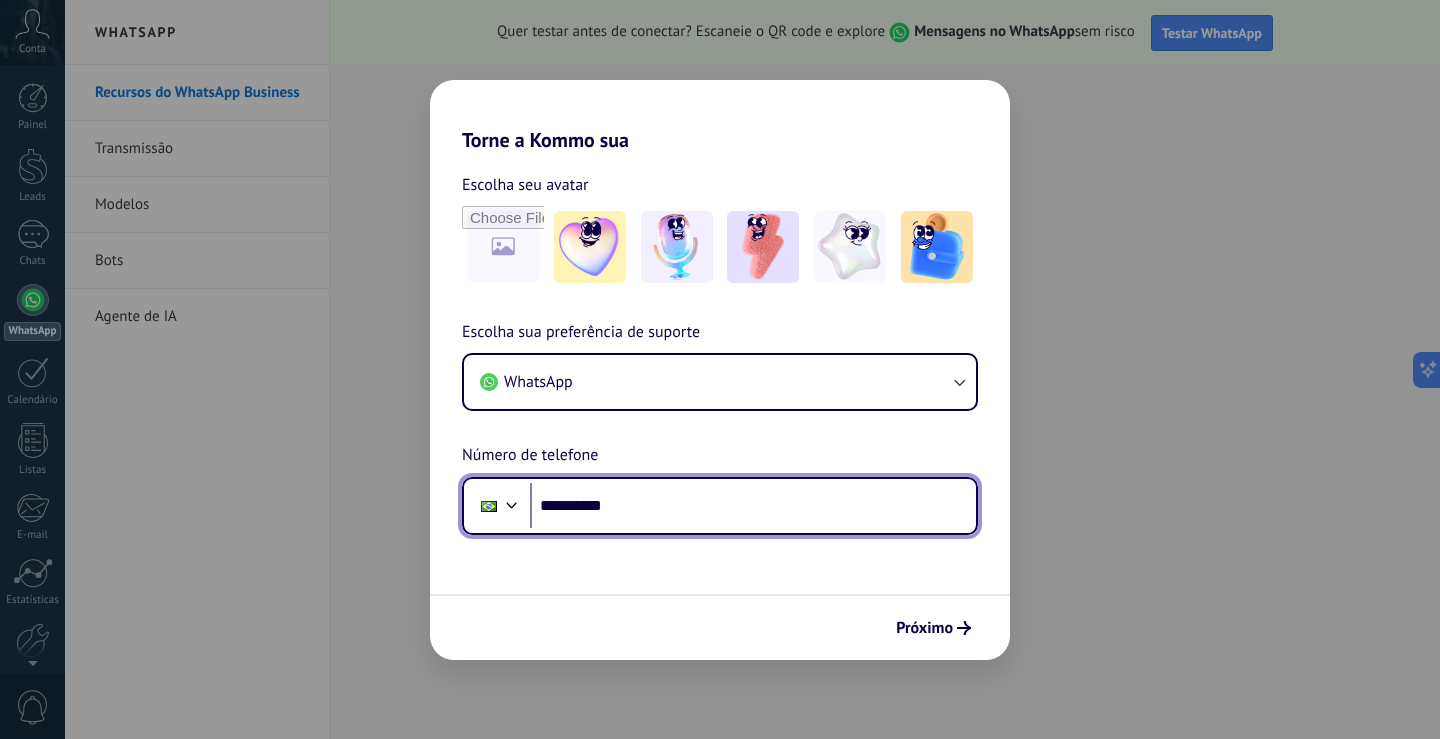 click on "**********" at bounding box center (753, 506) 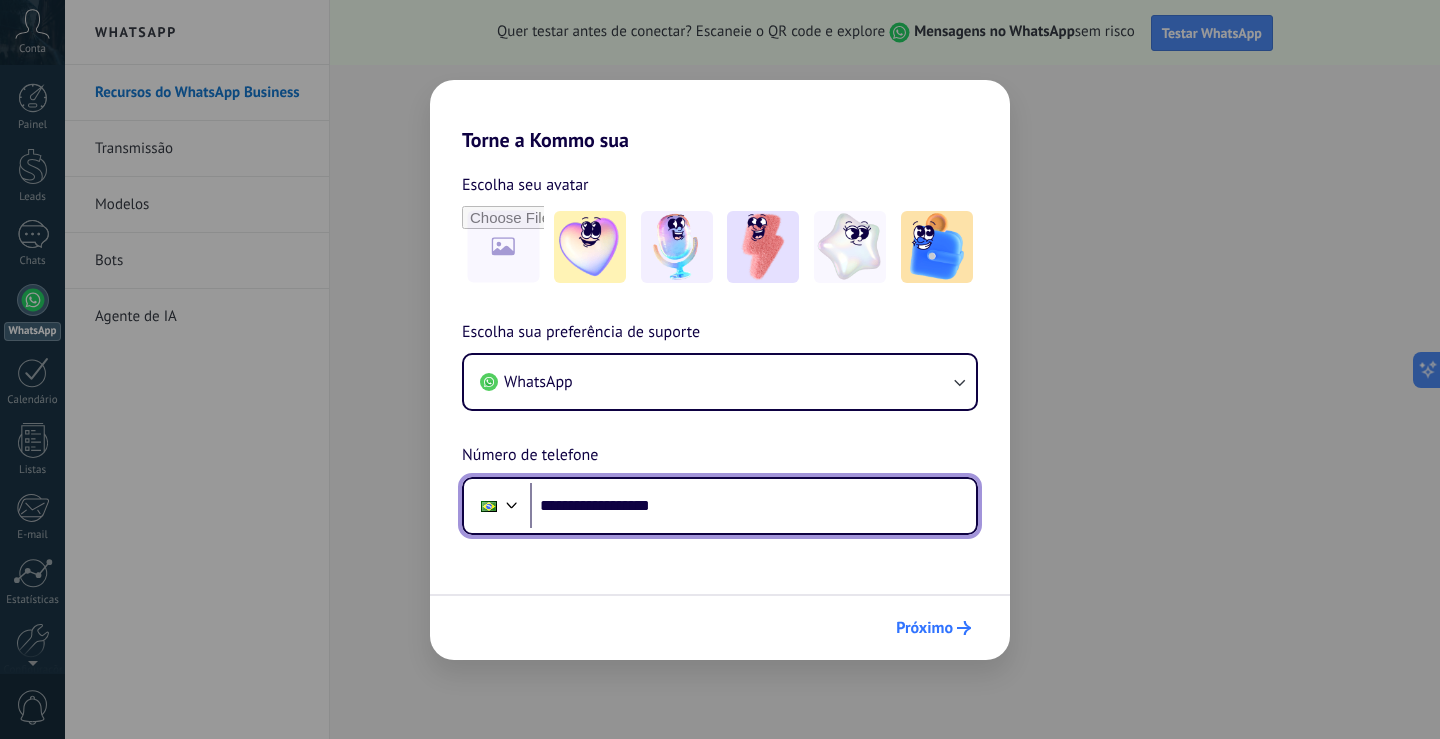 type on "**********" 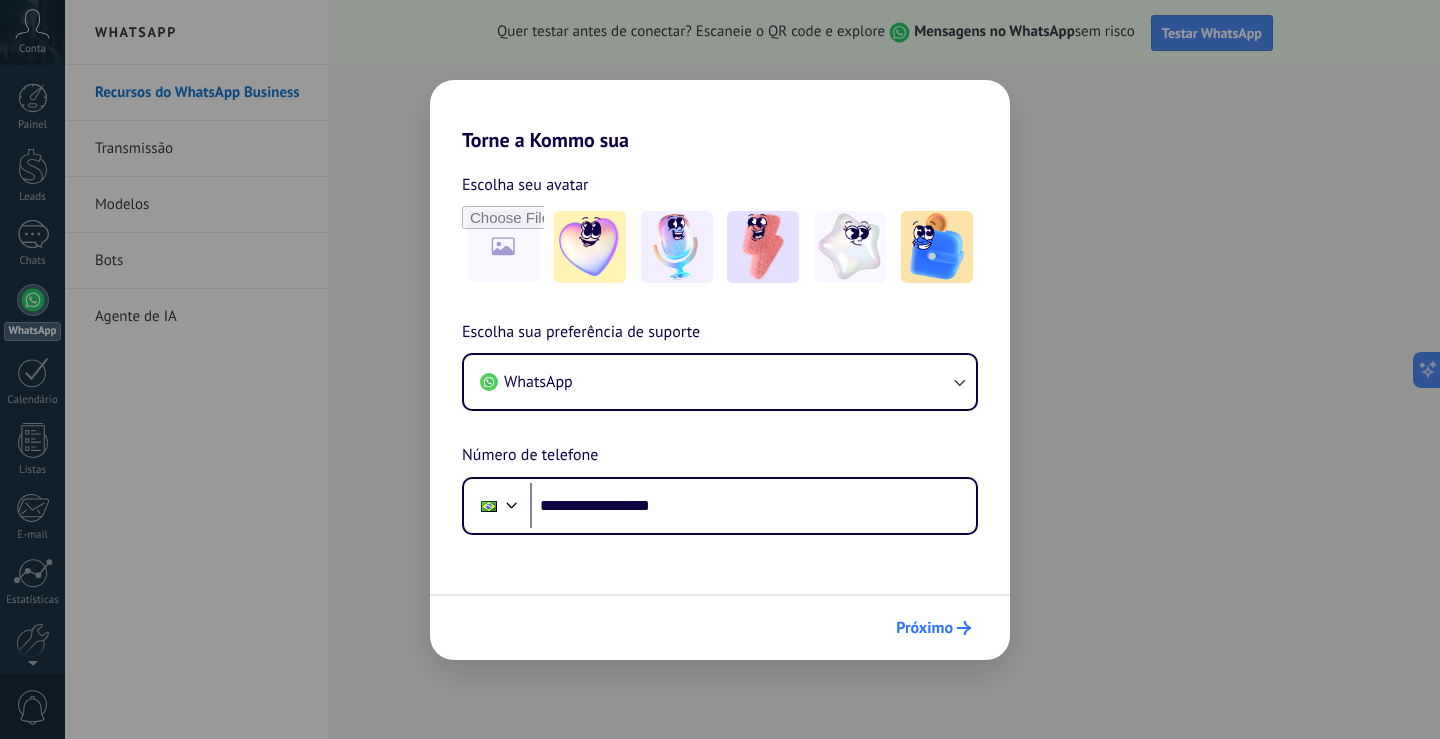 click on "Próximo" at bounding box center [924, 628] 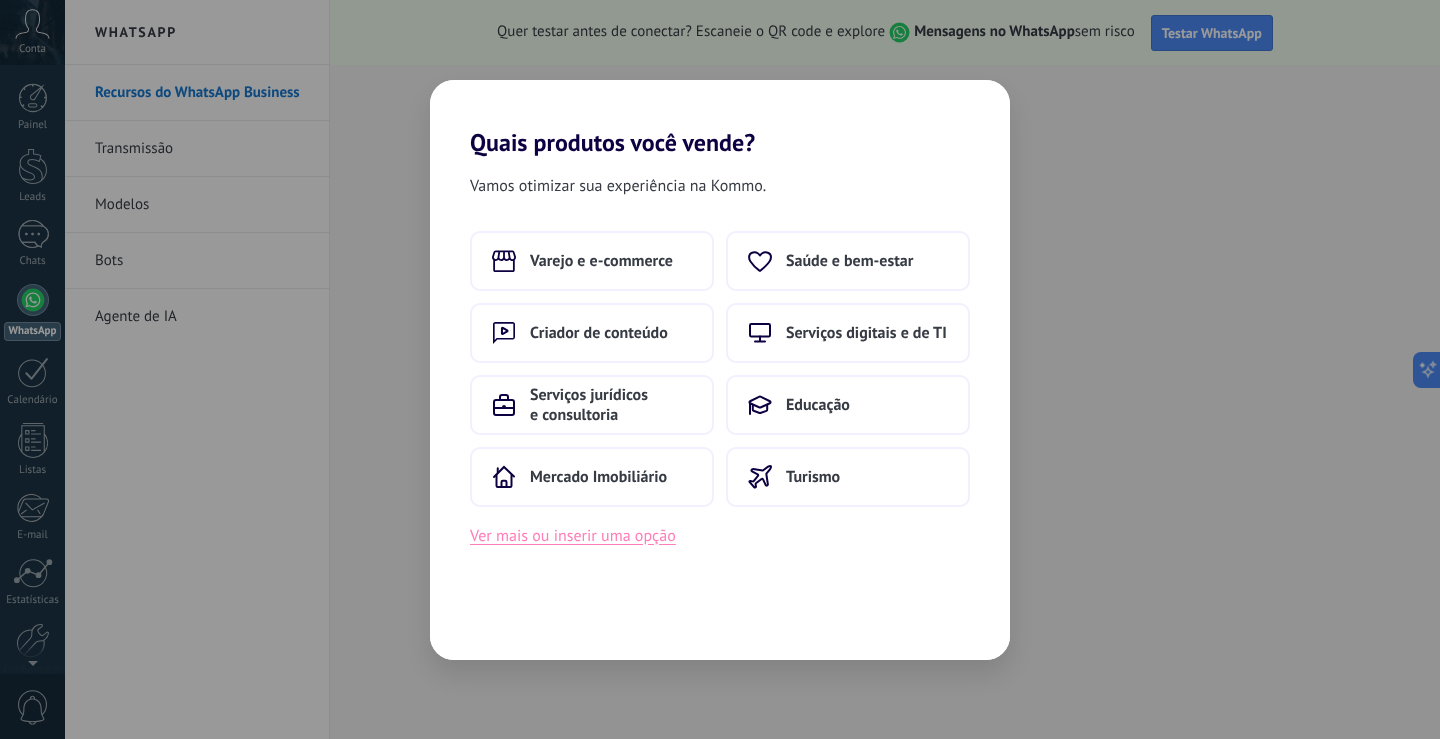 click on "Ver mais ou inserir uma opção" at bounding box center [573, 536] 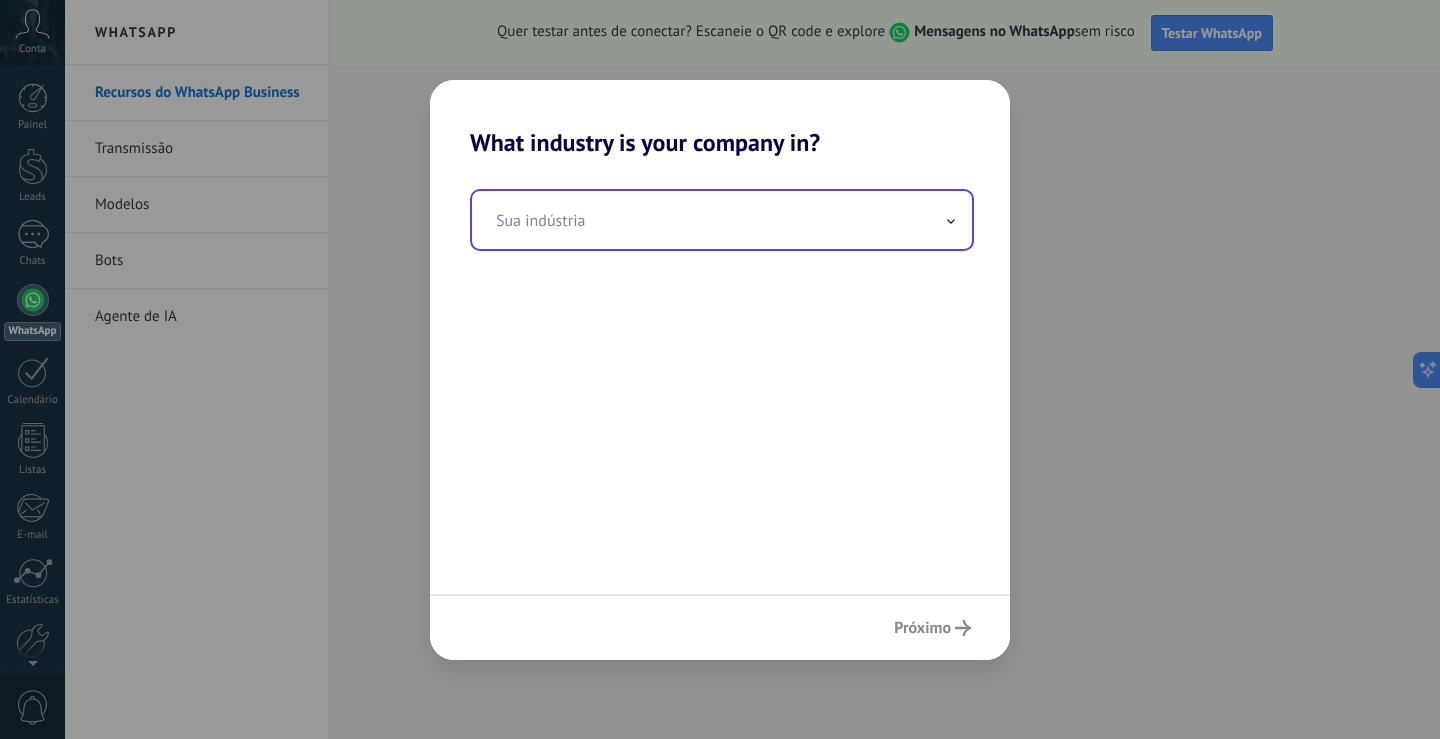 click at bounding box center [722, 220] 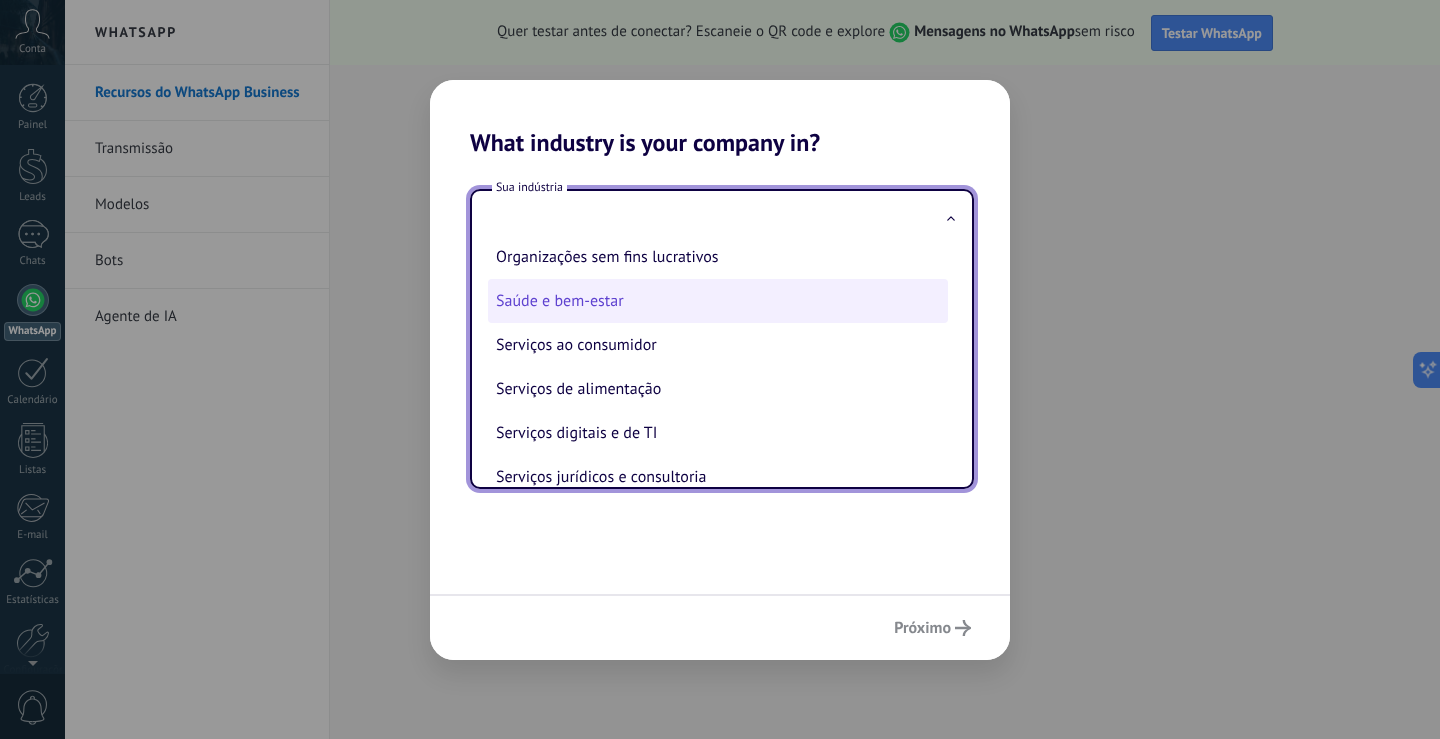 scroll, scrollTop: 30, scrollLeft: 0, axis: vertical 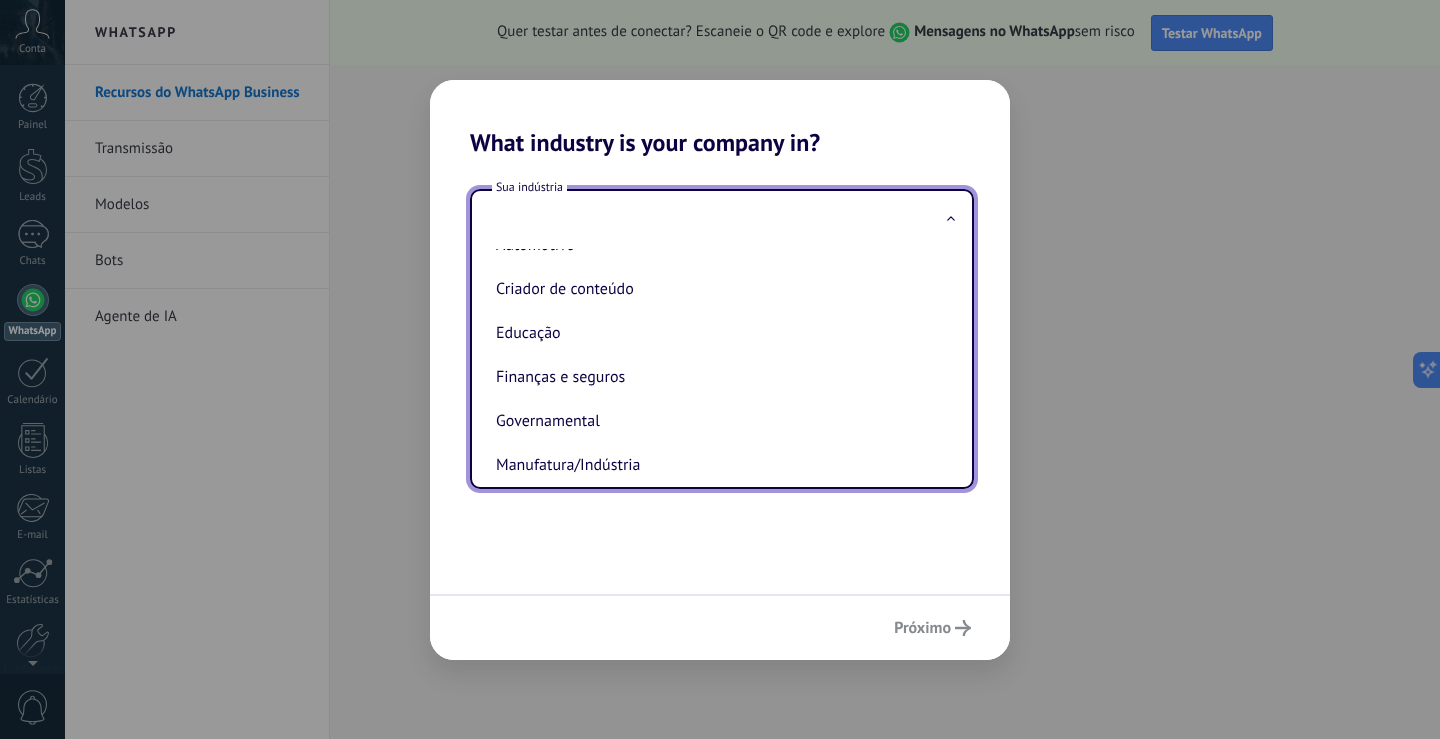 click on "Sua indústria Automotivo Criador de conteúdo Educação Finanças e seguros Governamental Manufatura/Indústria Mercado Imobiliário Organizações sem fins lucrativos Saúde e bem-estar Serviços ao consumidor Serviços de alimentação Serviços digitais e de TI Serviços jurídicos e consultoria Telecomunicações Transporte Turismo Varejo e e-commerce" at bounding box center [720, 375] 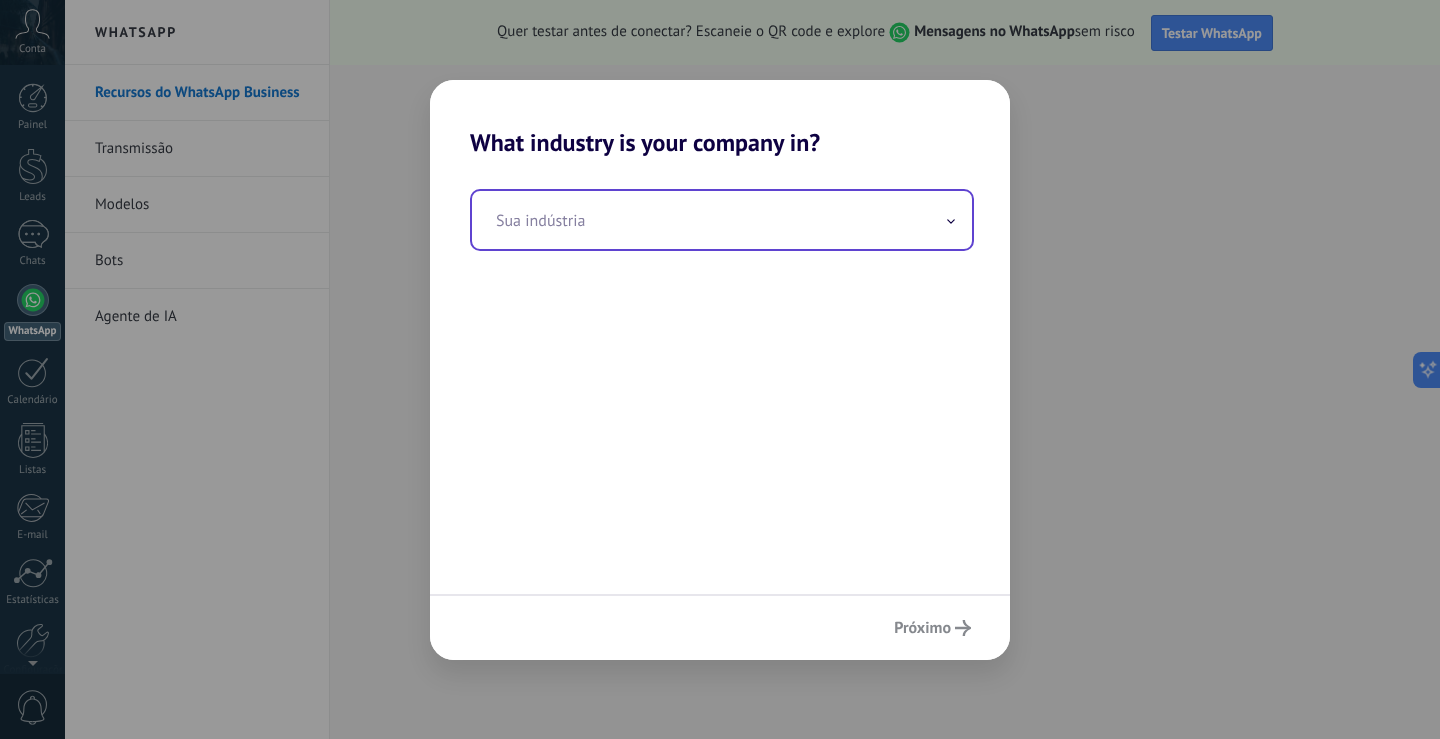 click at bounding box center [722, 220] 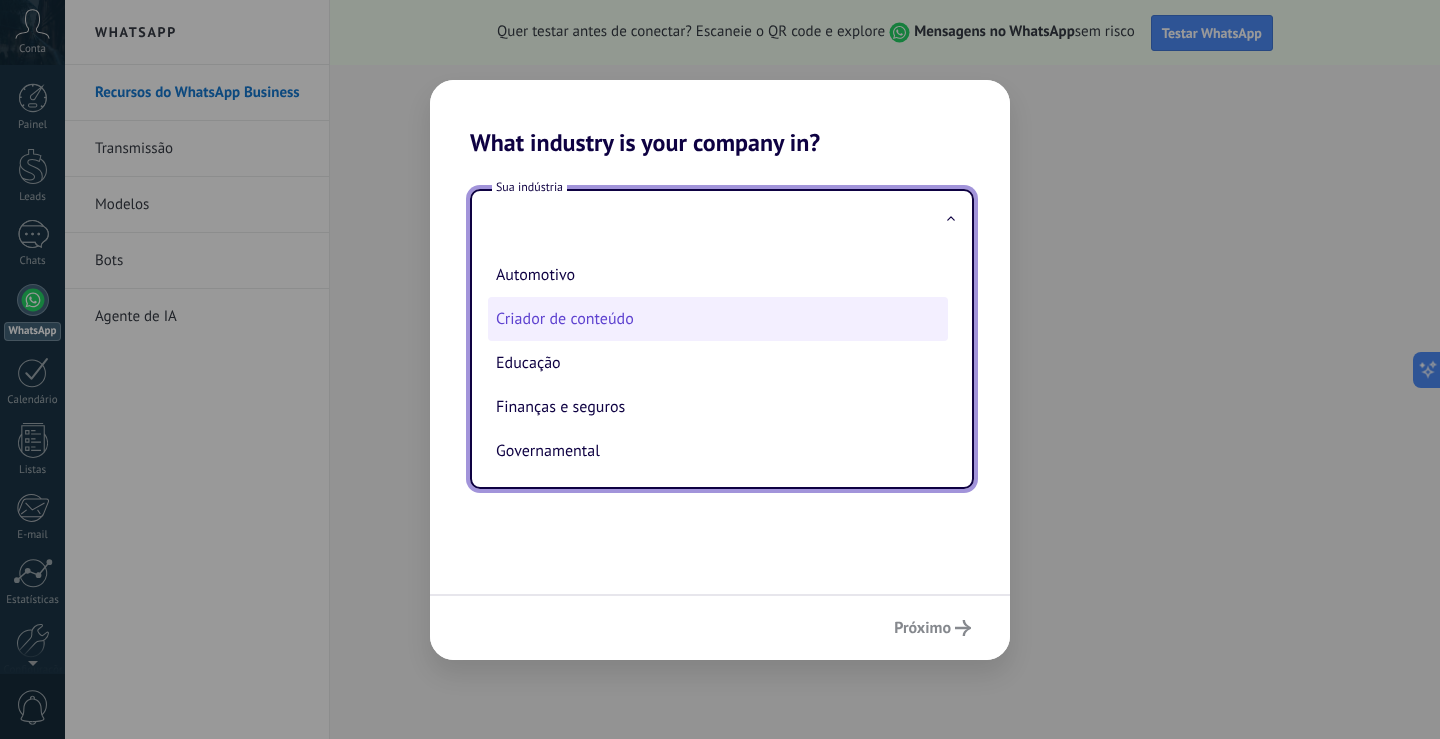 click on "Criador de conteúdo" at bounding box center (718, 319) 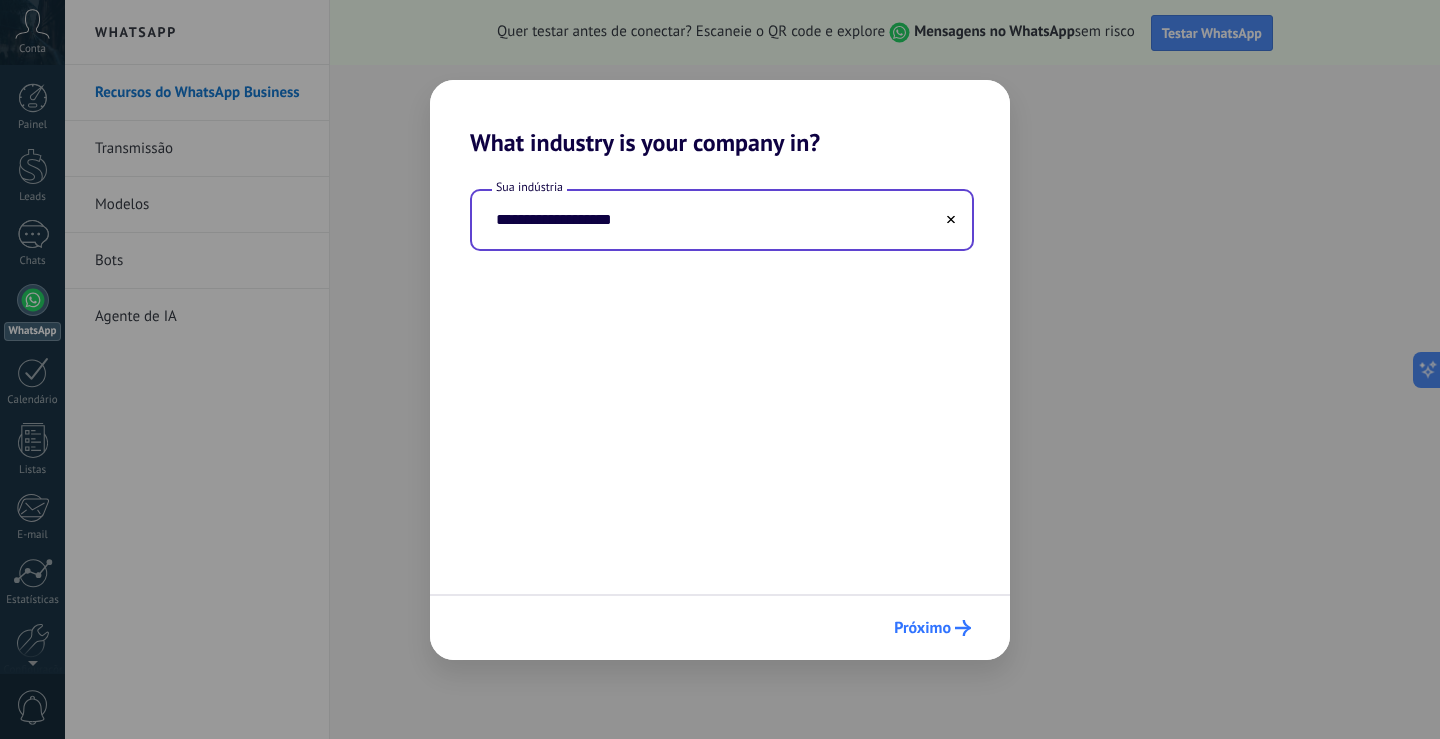 click on "Próximo" at bounding box center [922, 628] 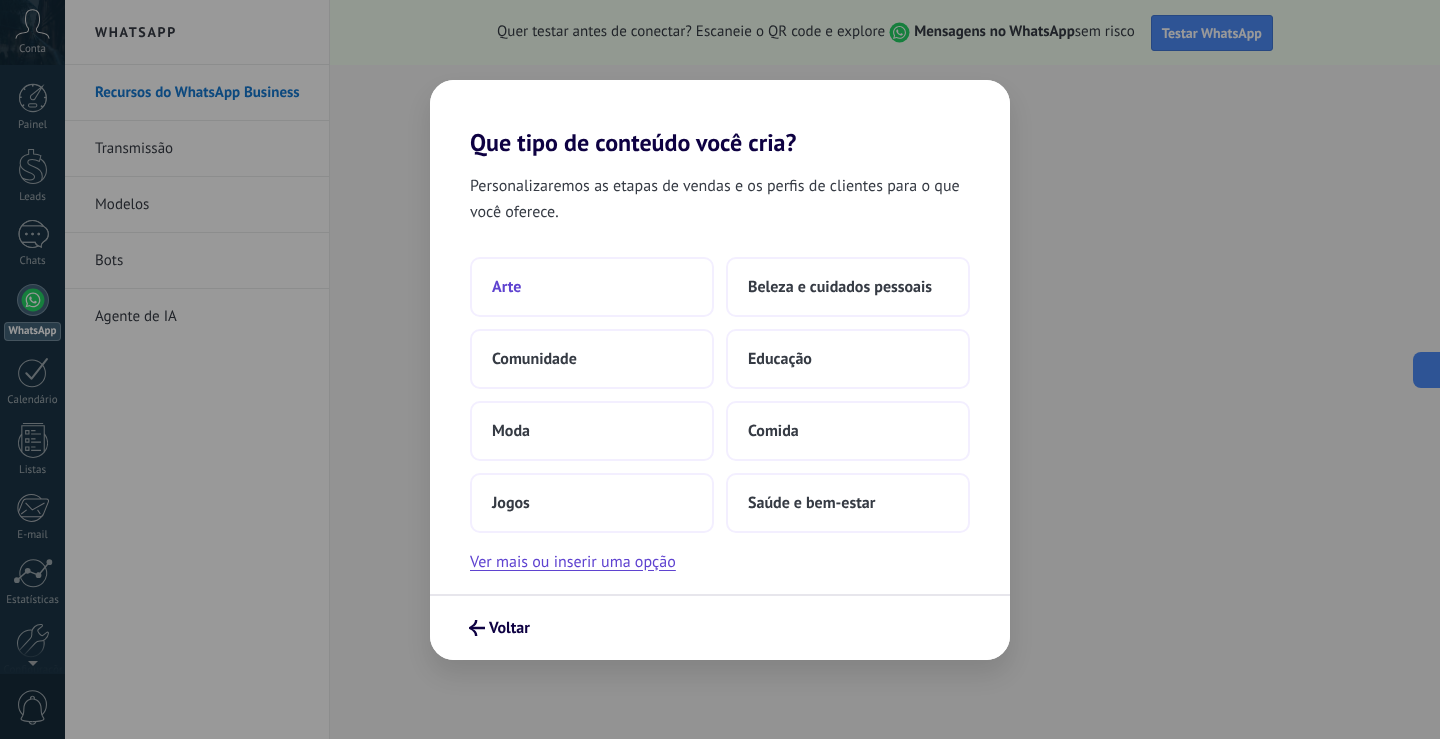 click on "Arte" at bounding box center (592, 287) 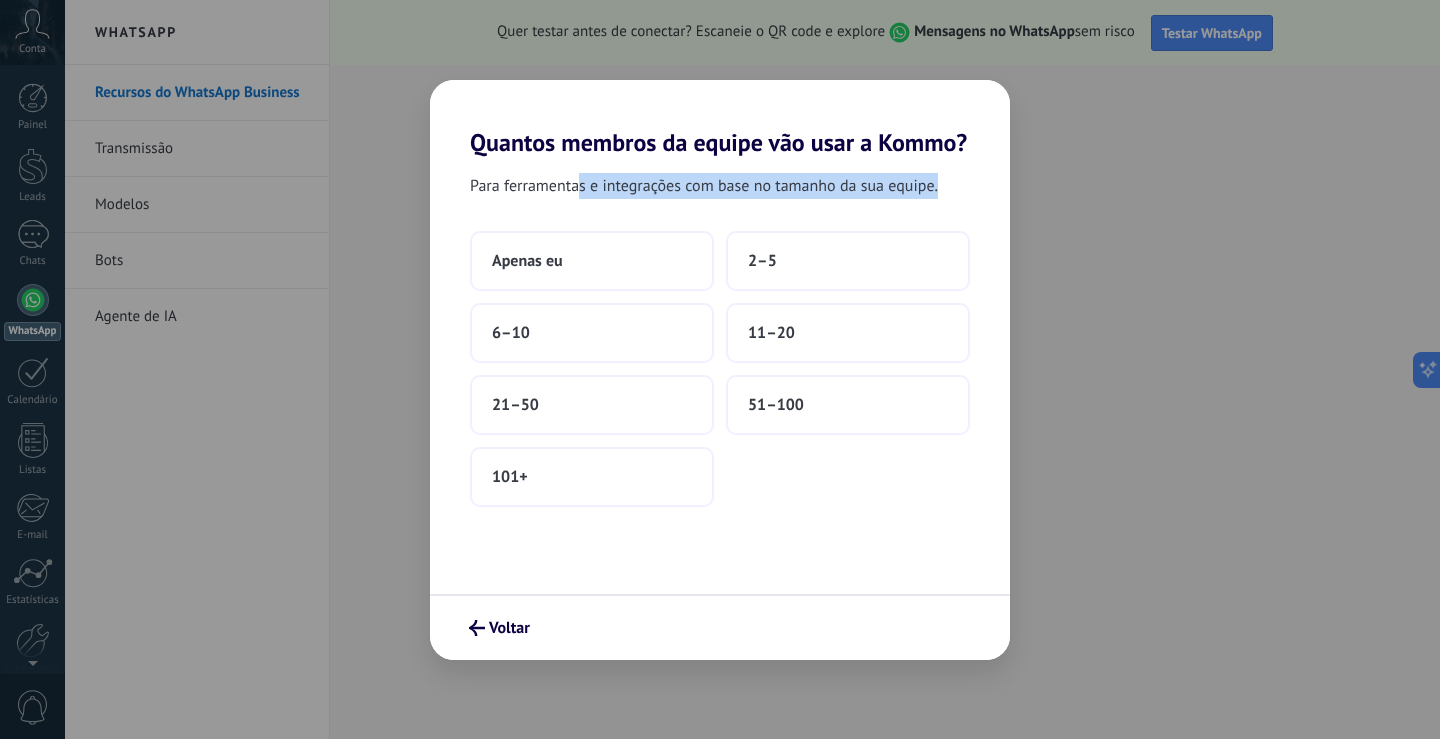 drag, startPoint x: 596, startPoint y: 187, endPoint x: 940, endPoint y: 196, distance: 344.1177 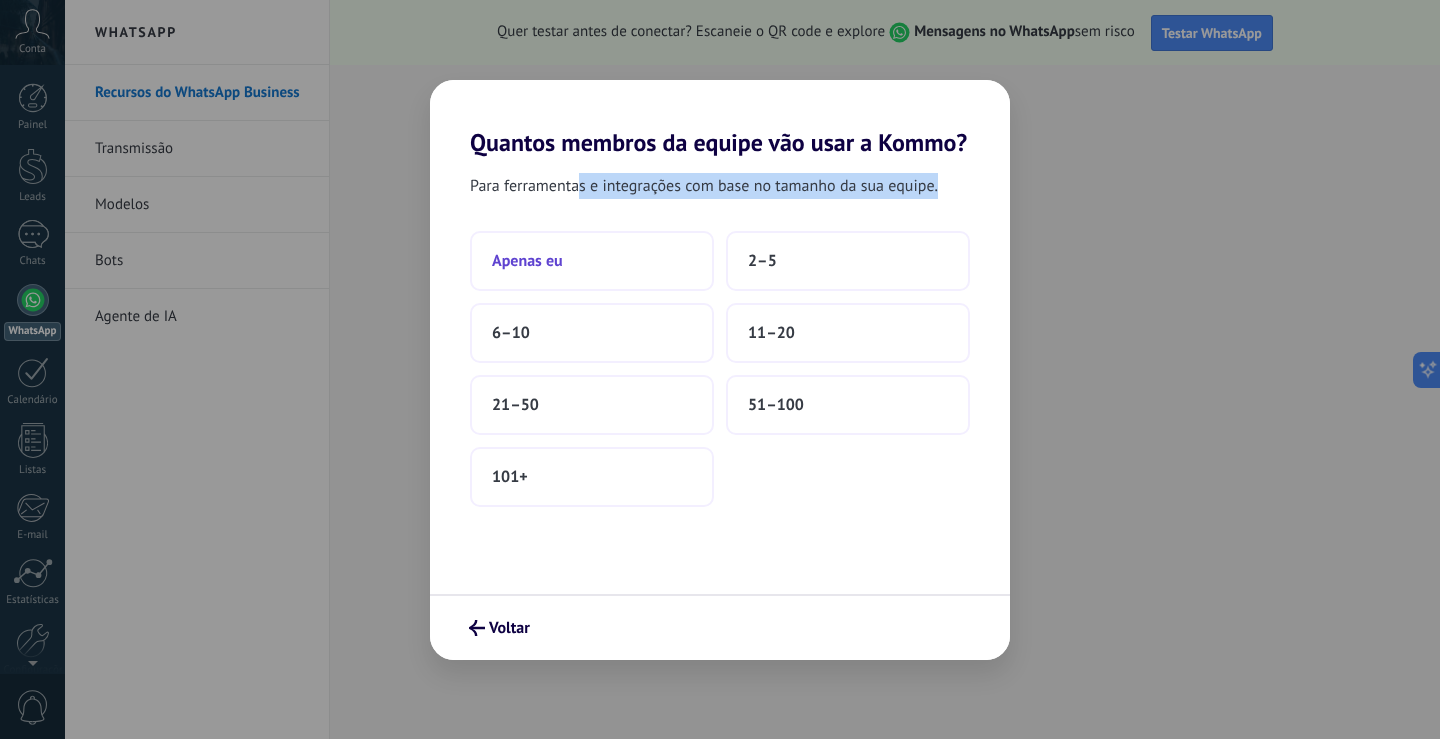 click on "Apenas eu" at bounding box center (592, 261) 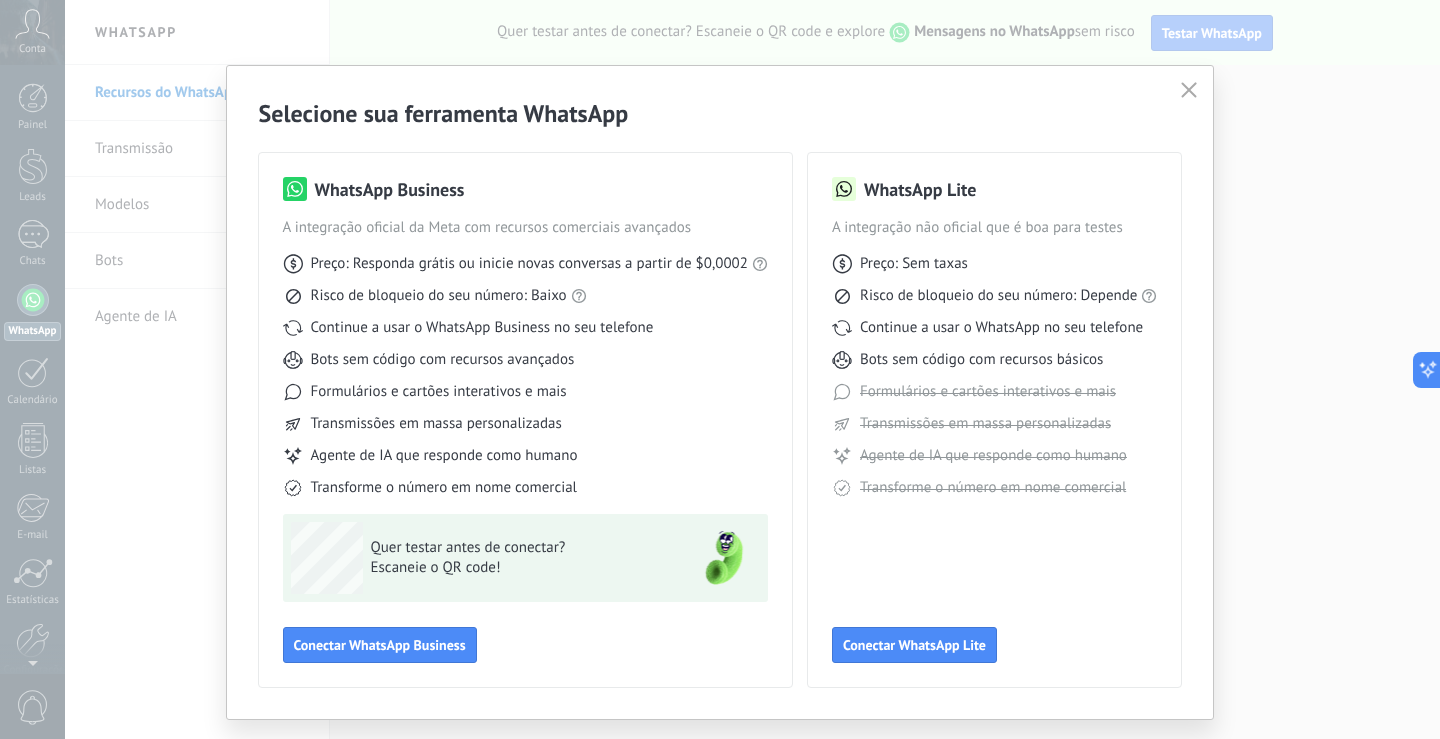 click 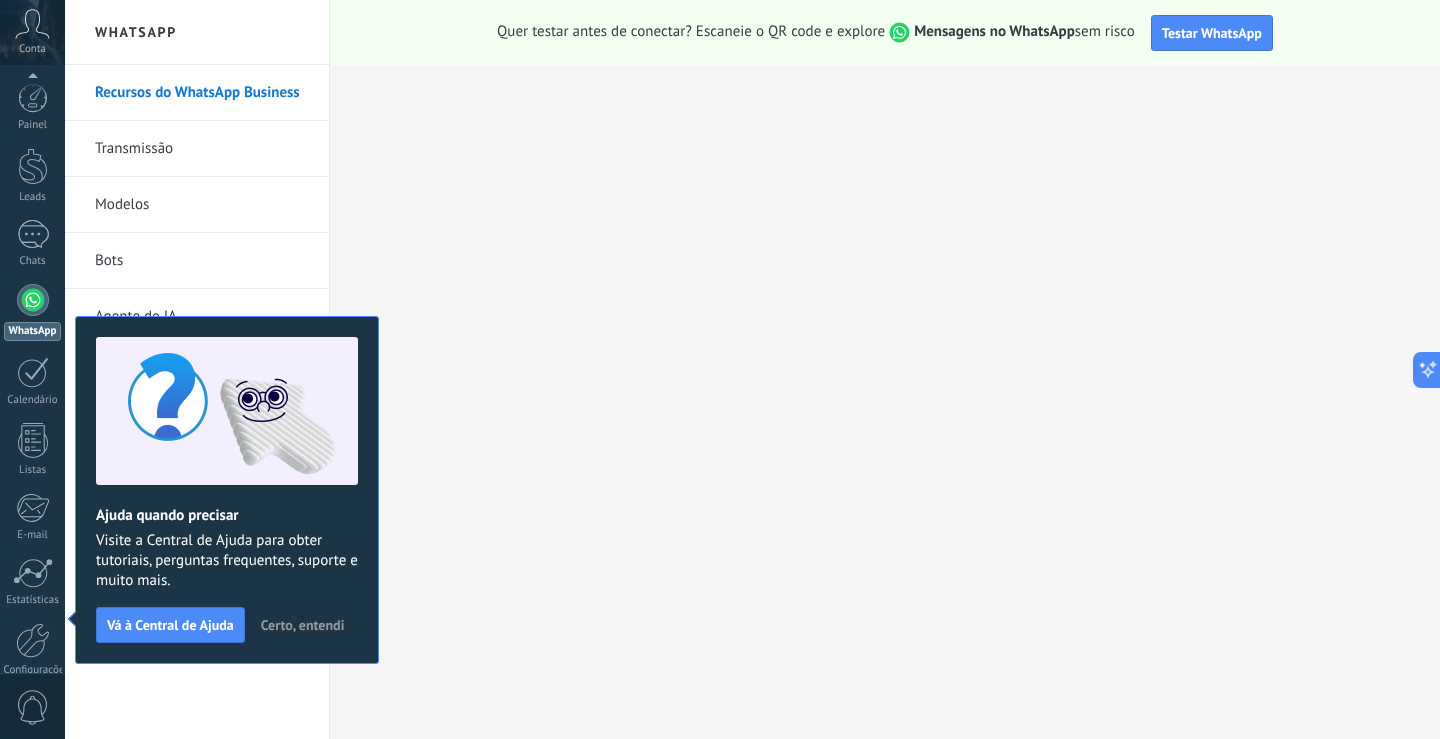 scroll, scrollTop: 93, scrollLeft: 0, axis: vertical 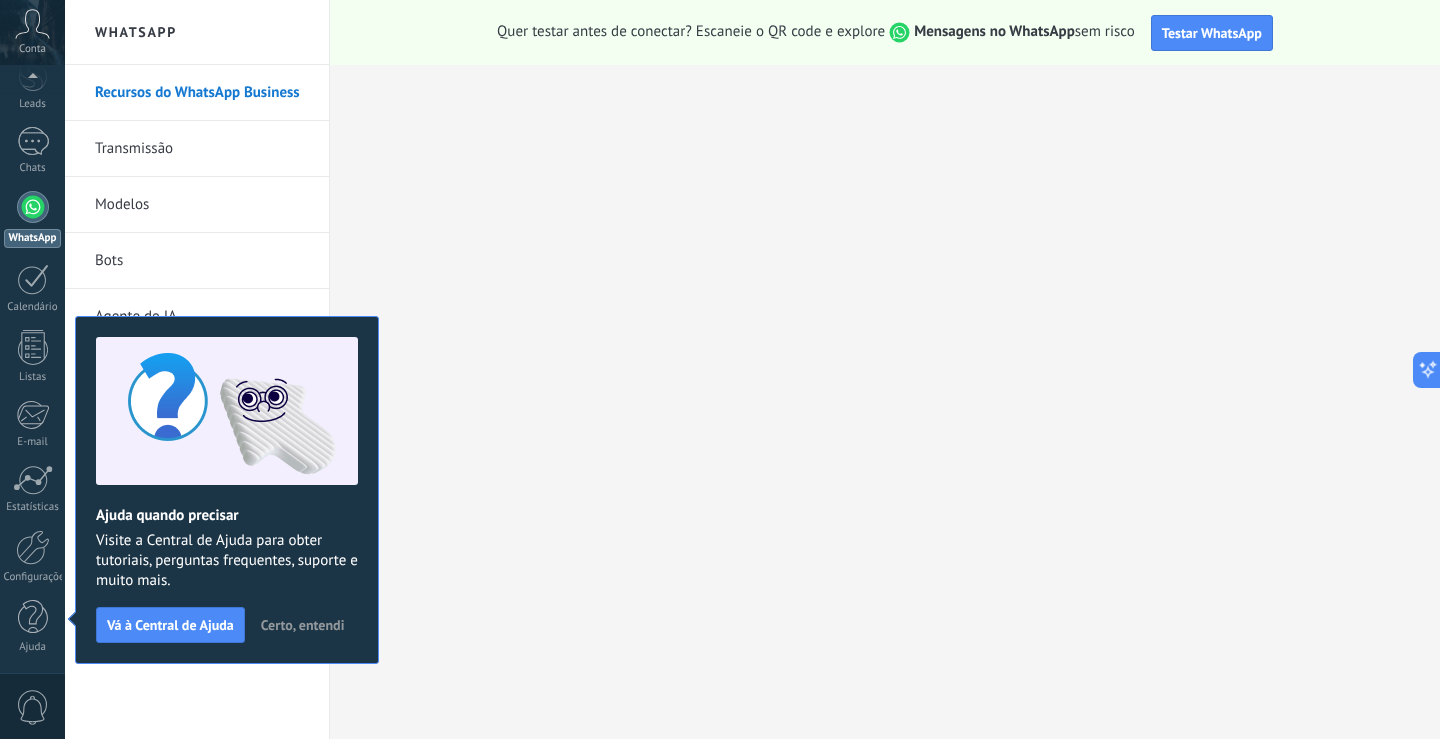 click at bounding box center (33, 207) 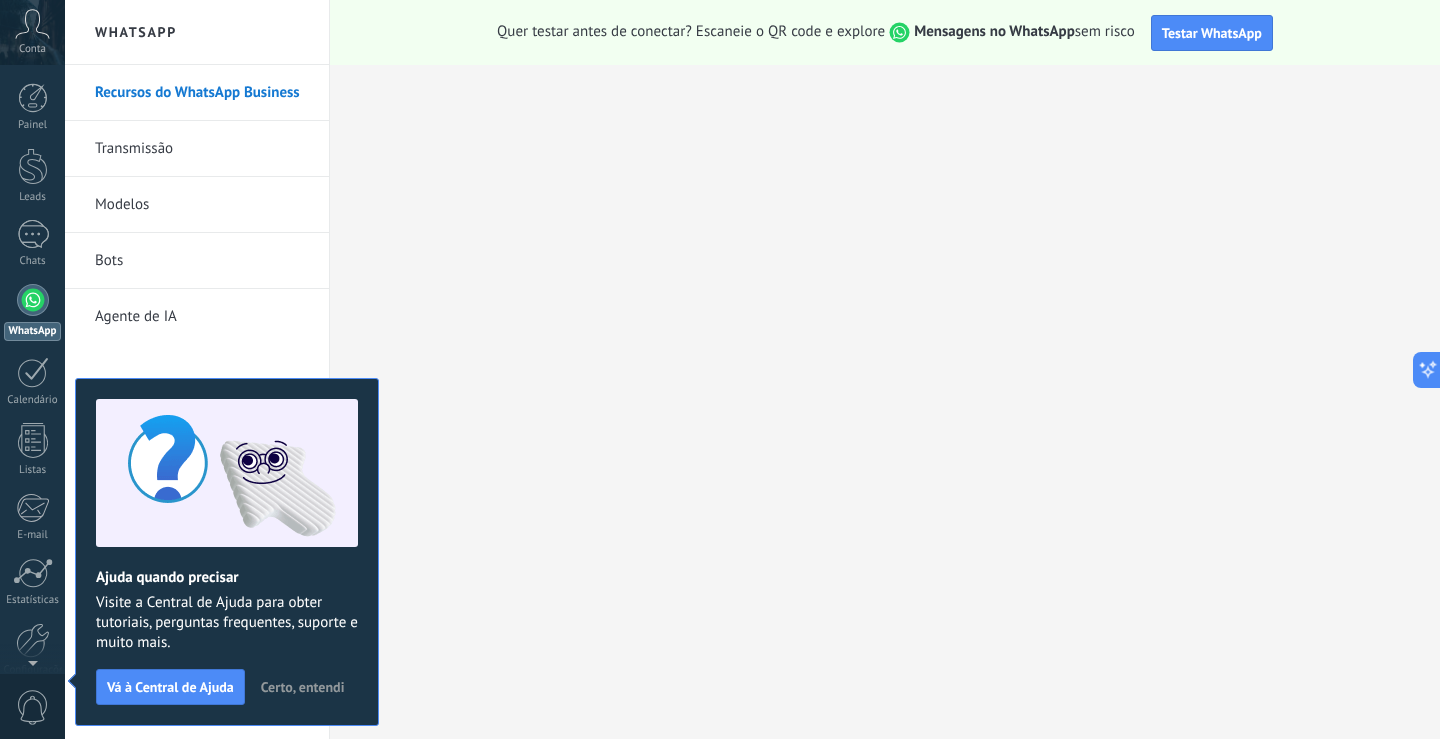 click on "Modelos" at bounding box center (202, 205) 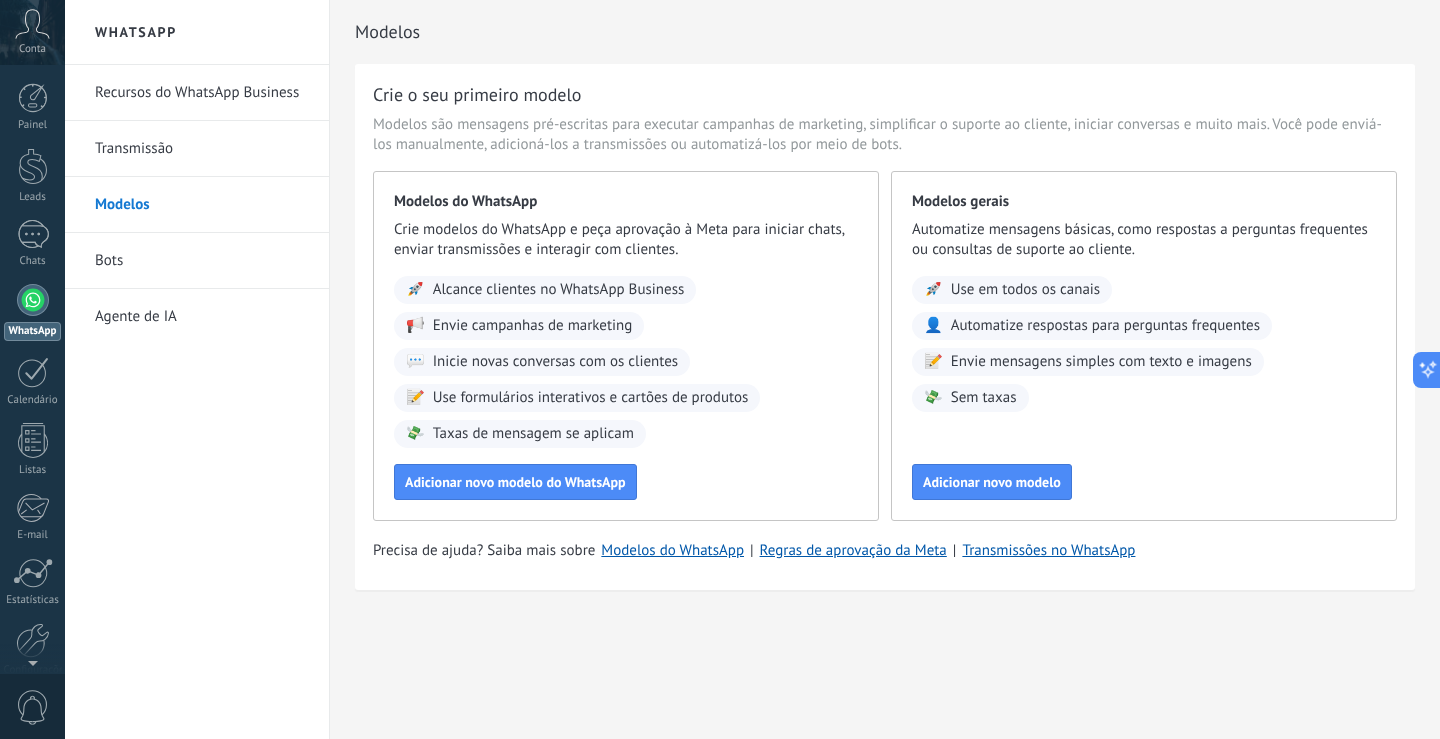 click 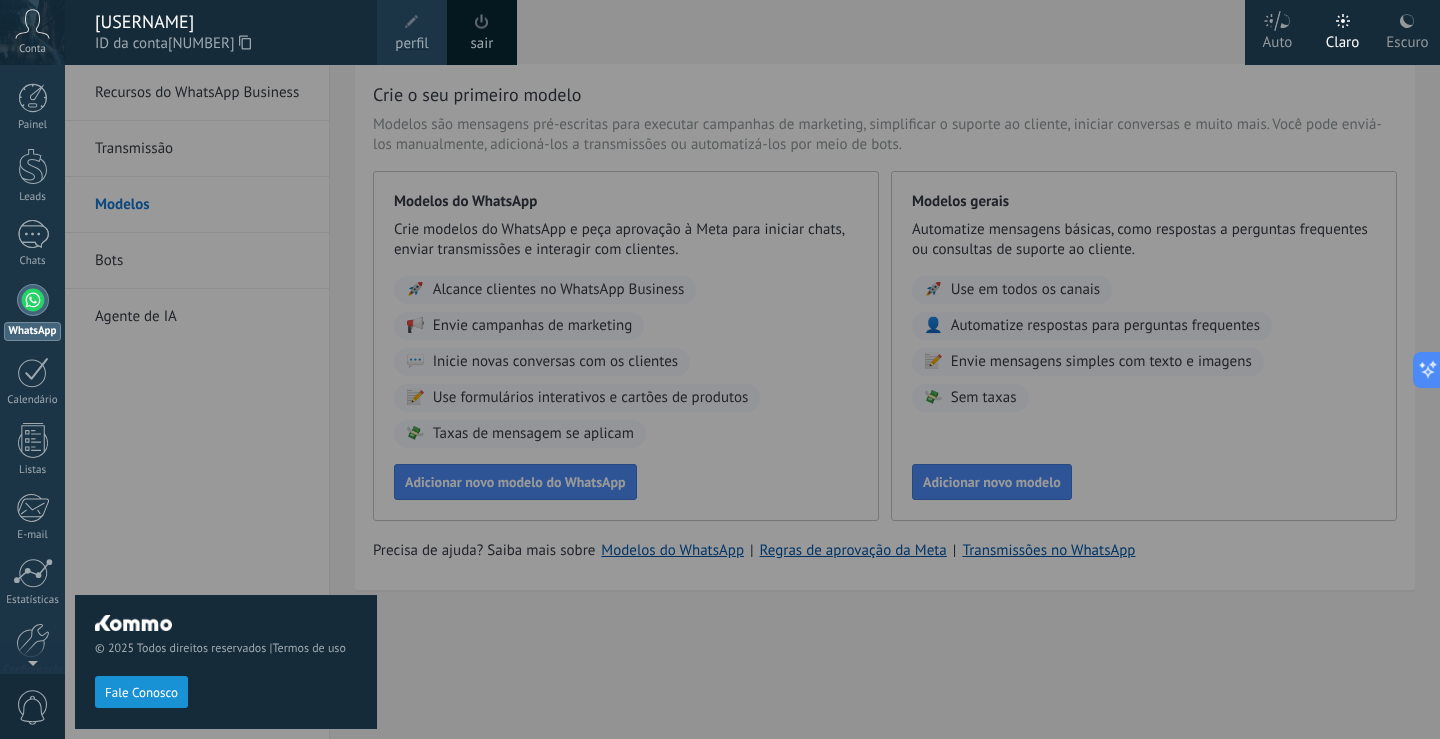 click on "© 2025 Todos direitos reservados |  Termos de uso
Fale Conosco" at bounding box center [226, 402] 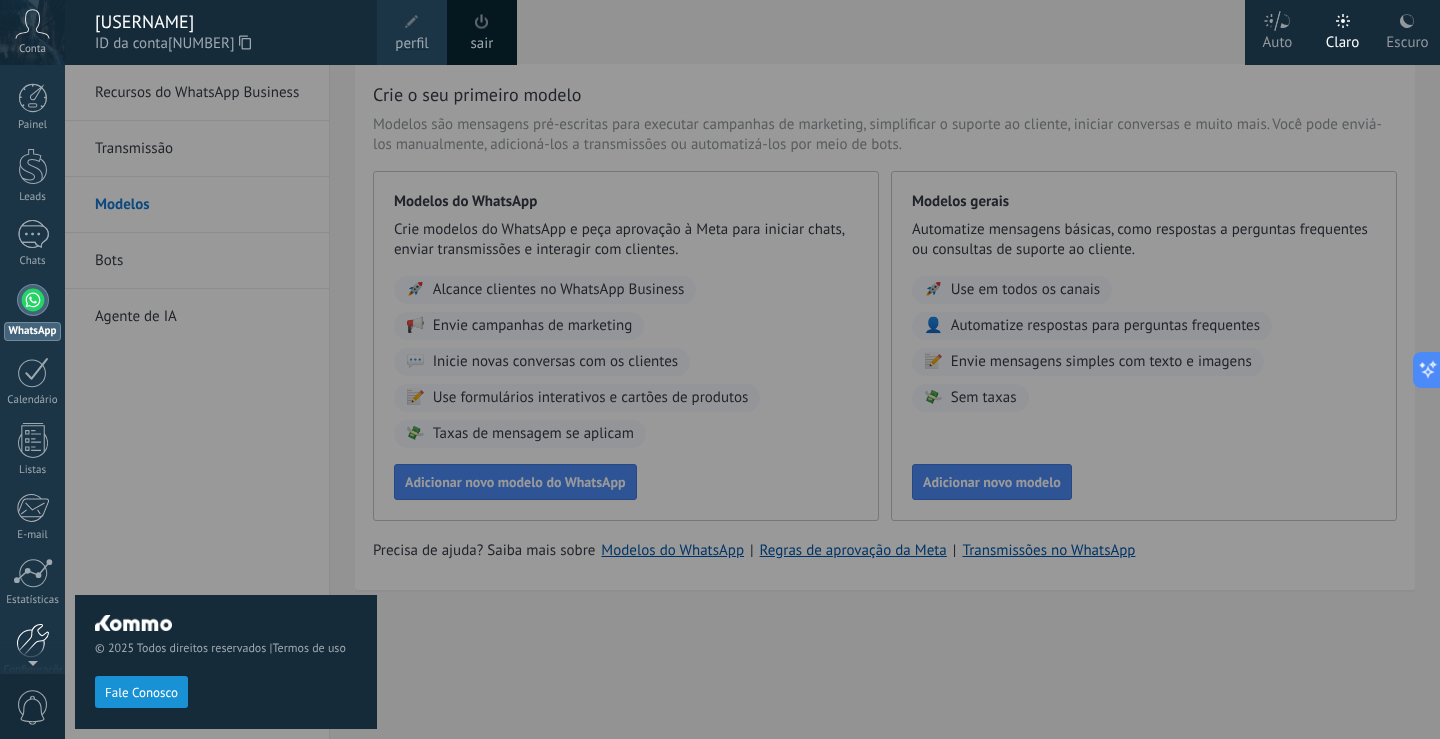 click at bounding box center (33, 640) 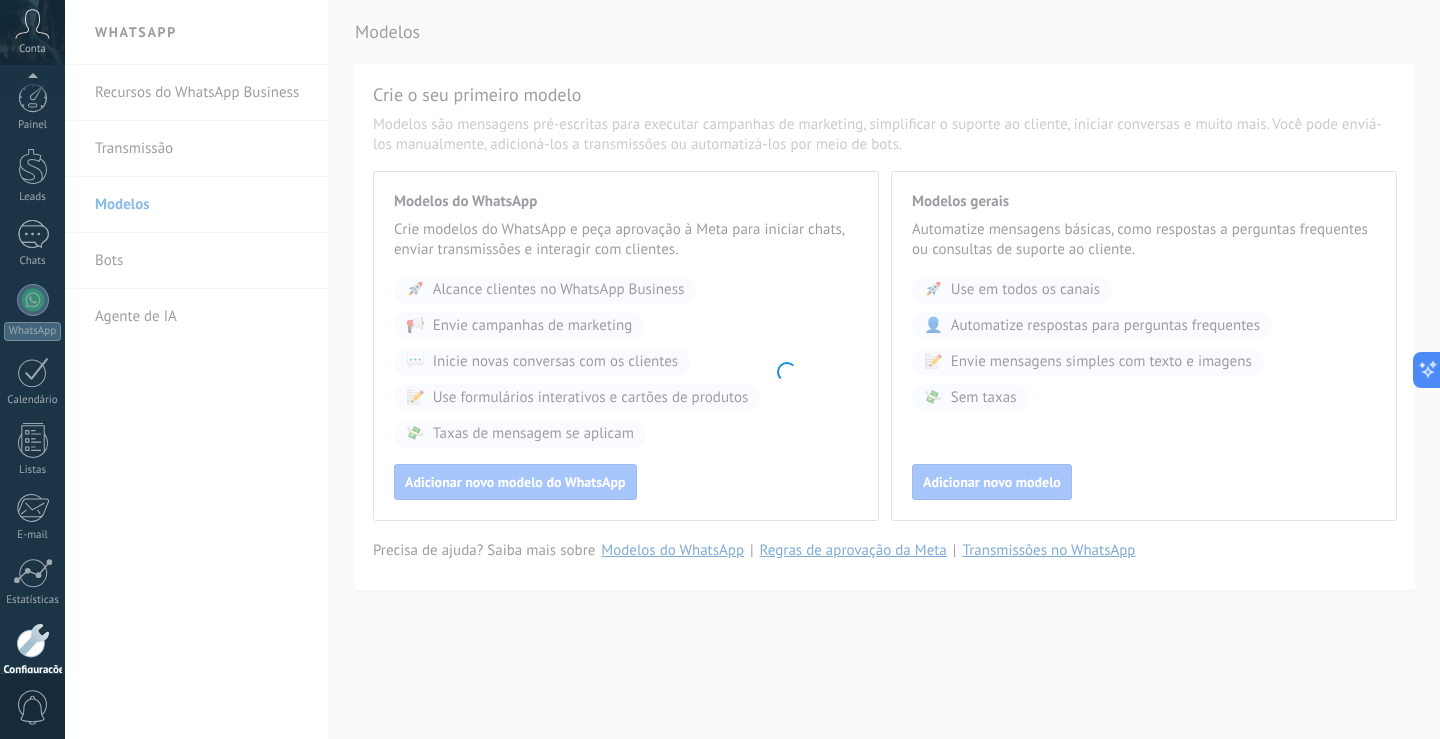 scroll, scrollTop: 93, scrollLeft: 0, axis: vertical 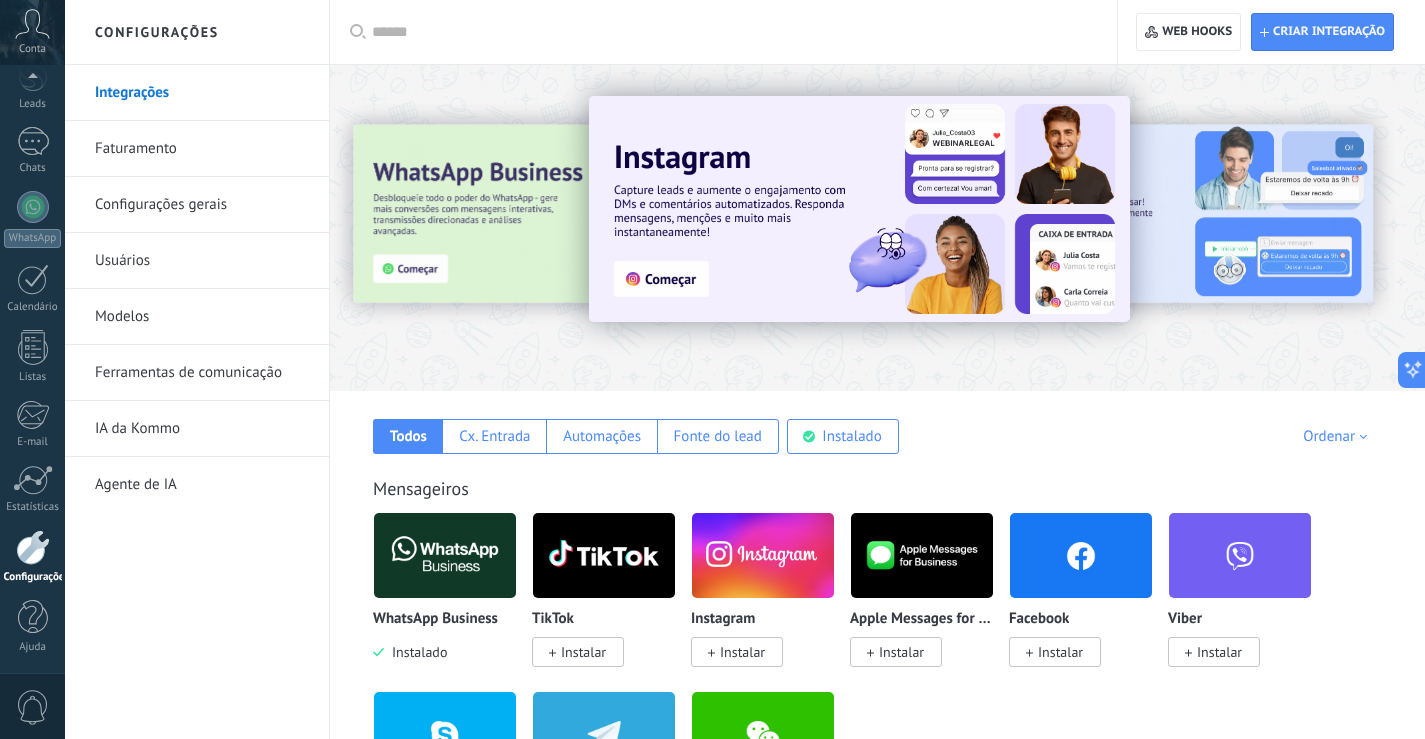 click at bounding box center [730, 32] 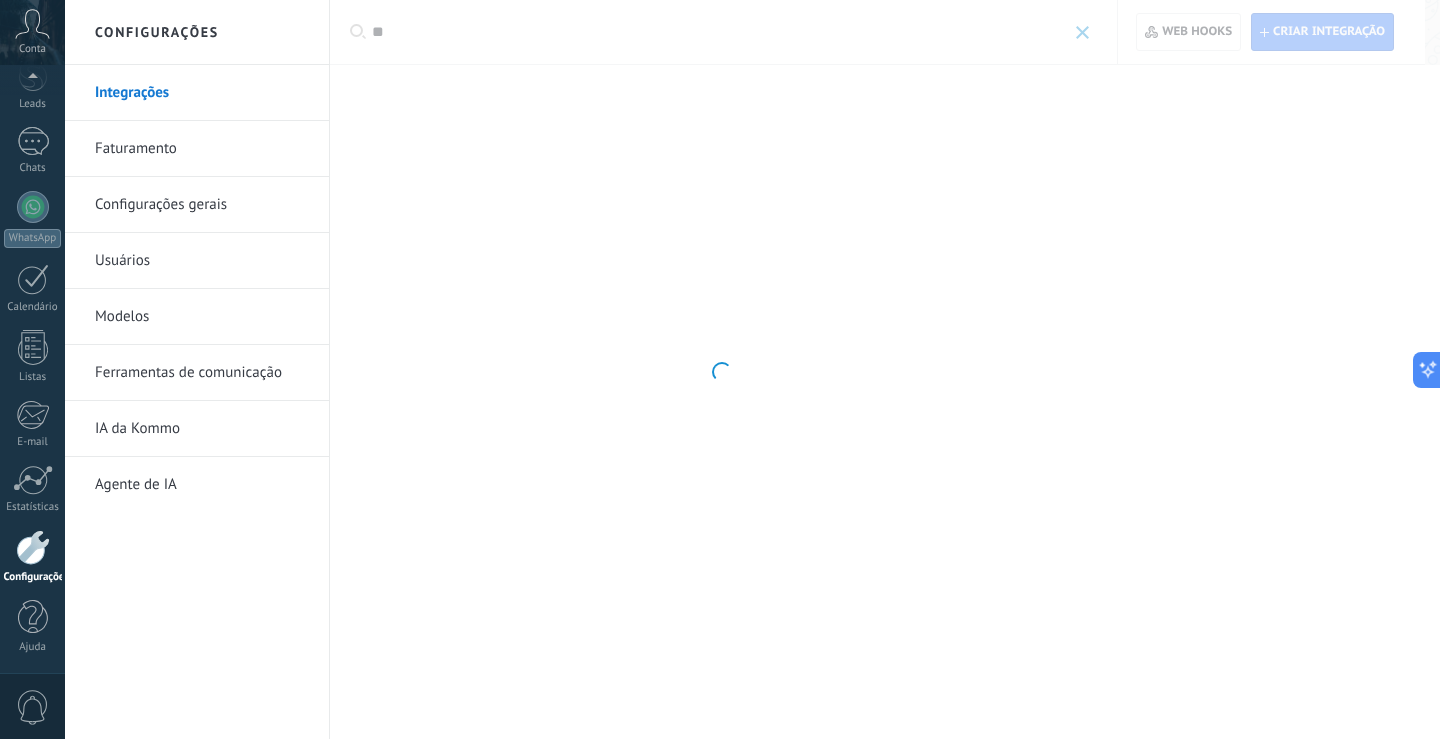 type on "**" 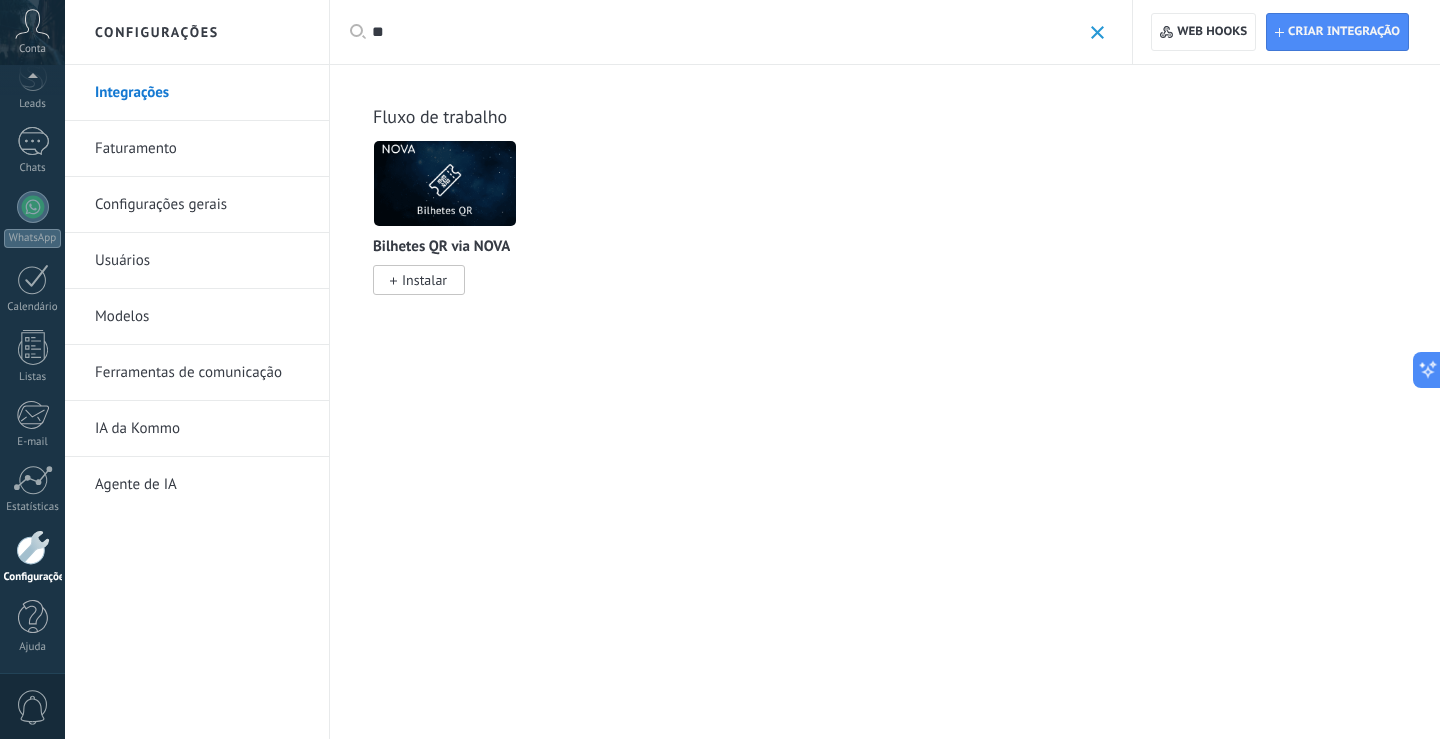 click on "Configurações gerais" at bounding box center [202, 205] 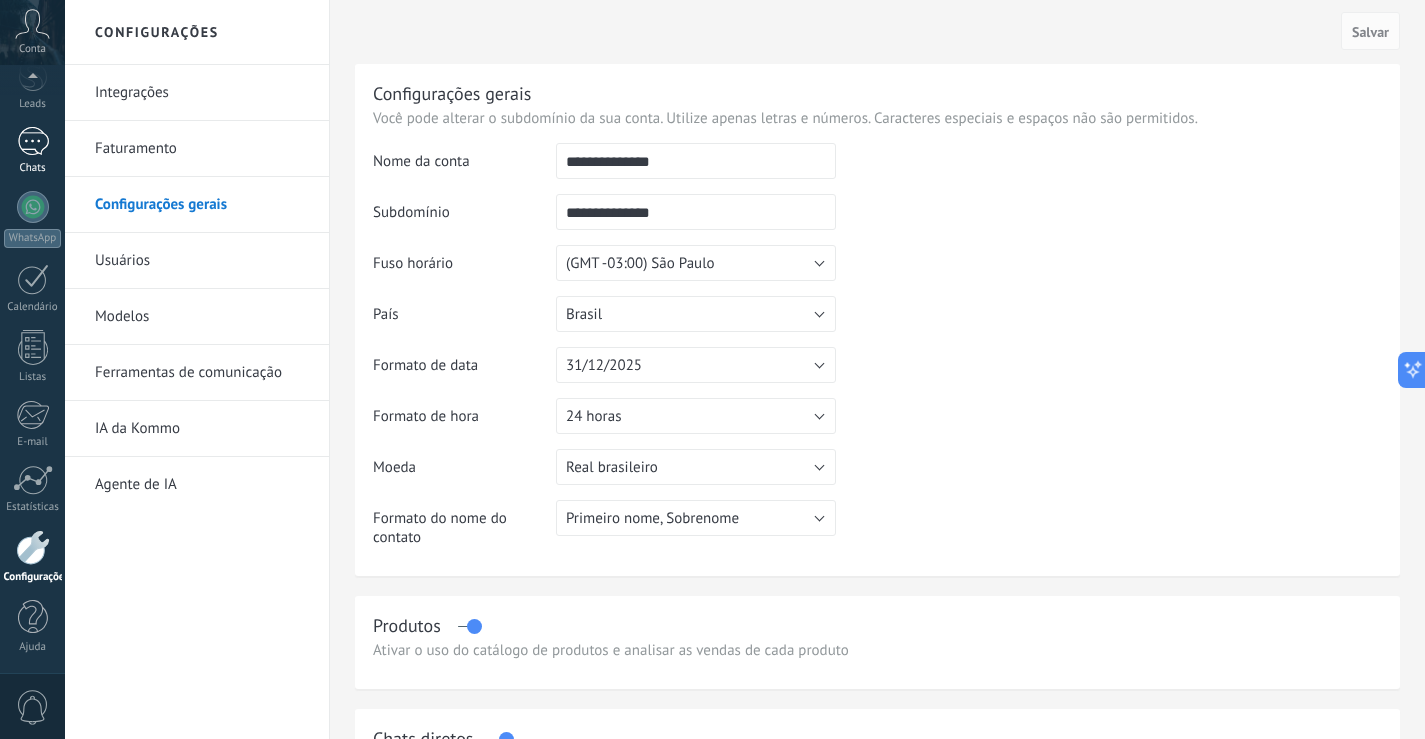 click at bounding box center (33, 141) 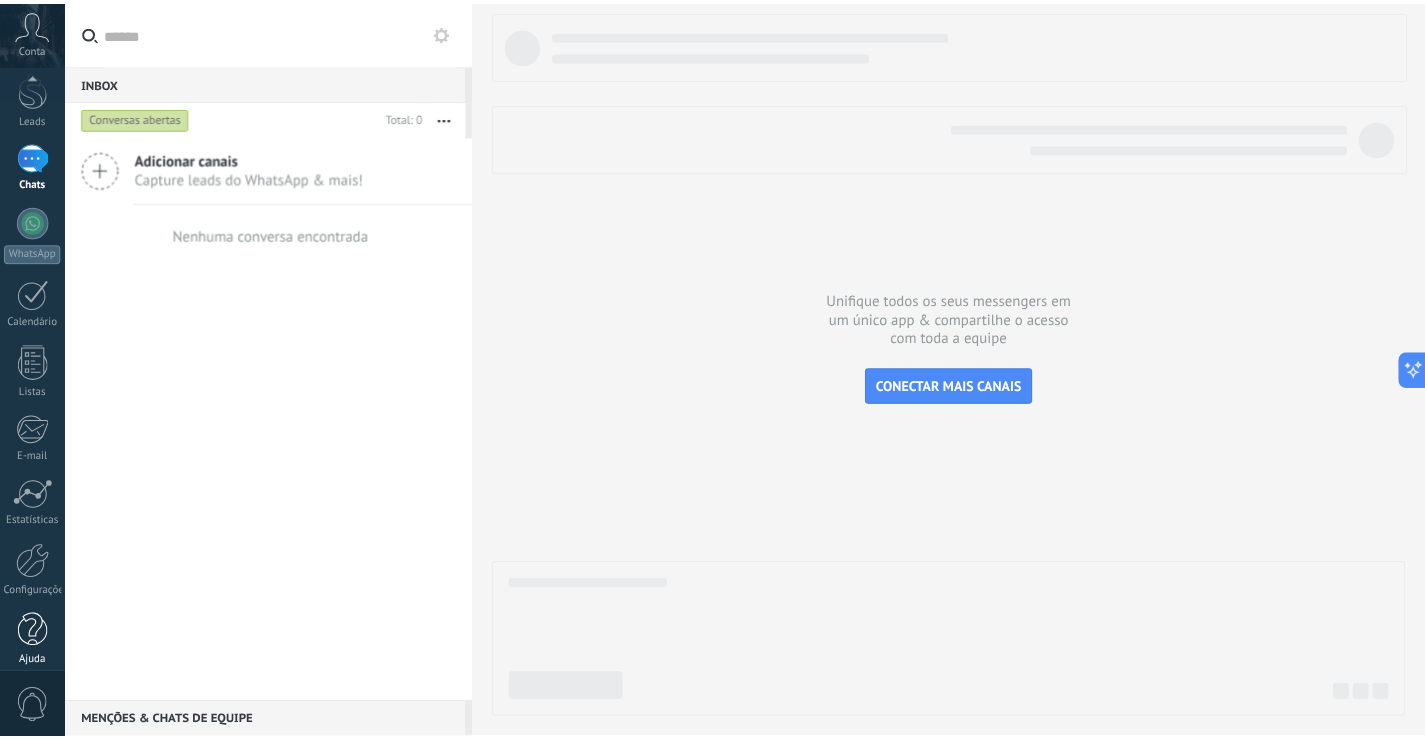 scroll, scrollTop: 93, scrollLeft: 0, axis: vertical 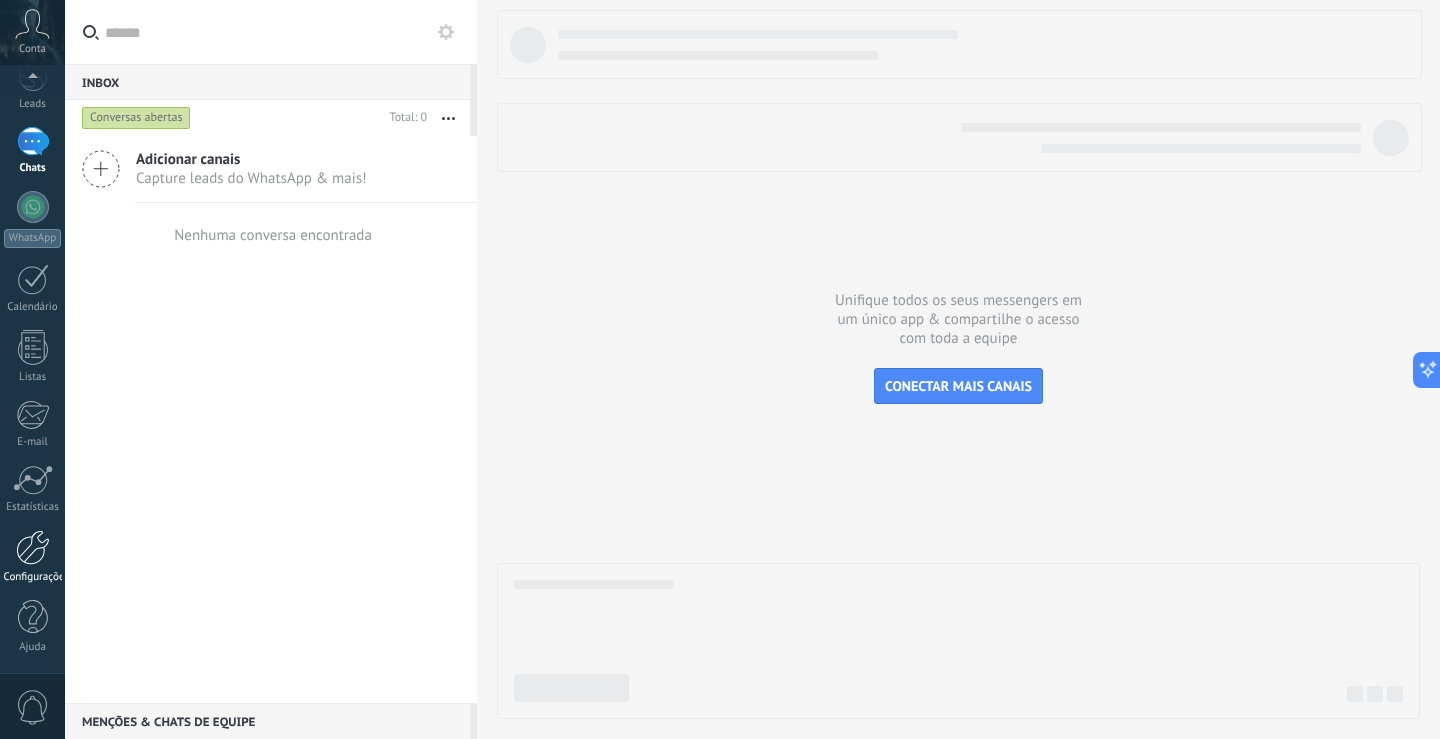 click on "Configurações" at bounding box center (32, 557) 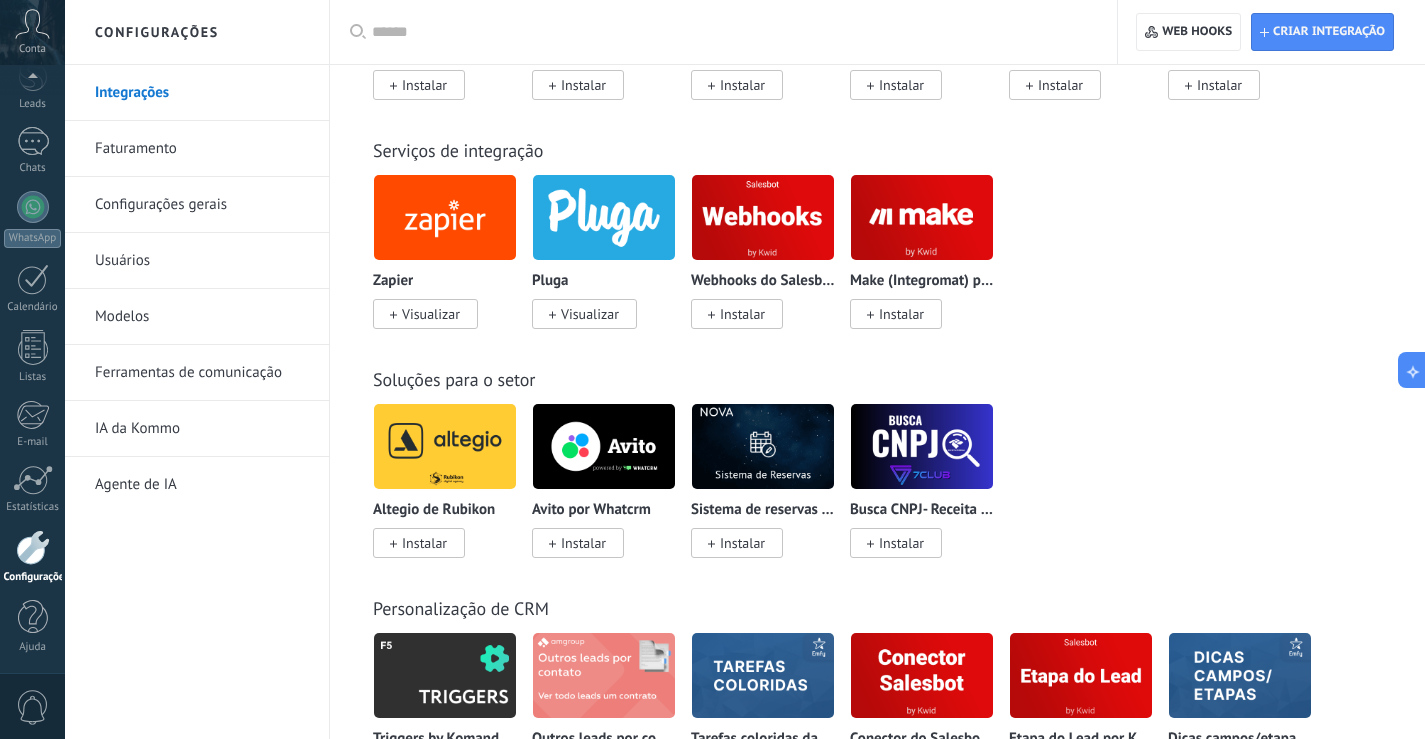 scroll, scrollTop: 4000, scrollLeft: 0, axis: vertical 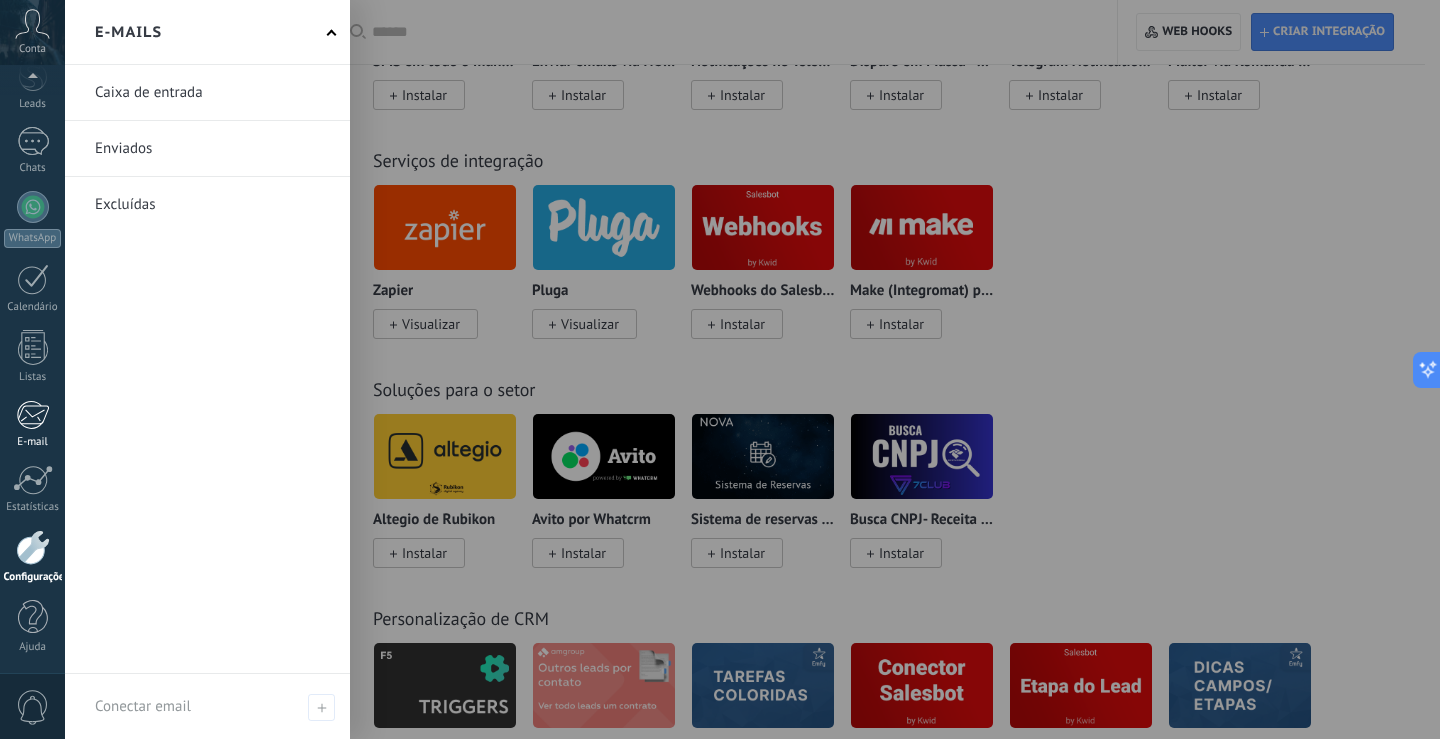click at bounding box center (32, 415) 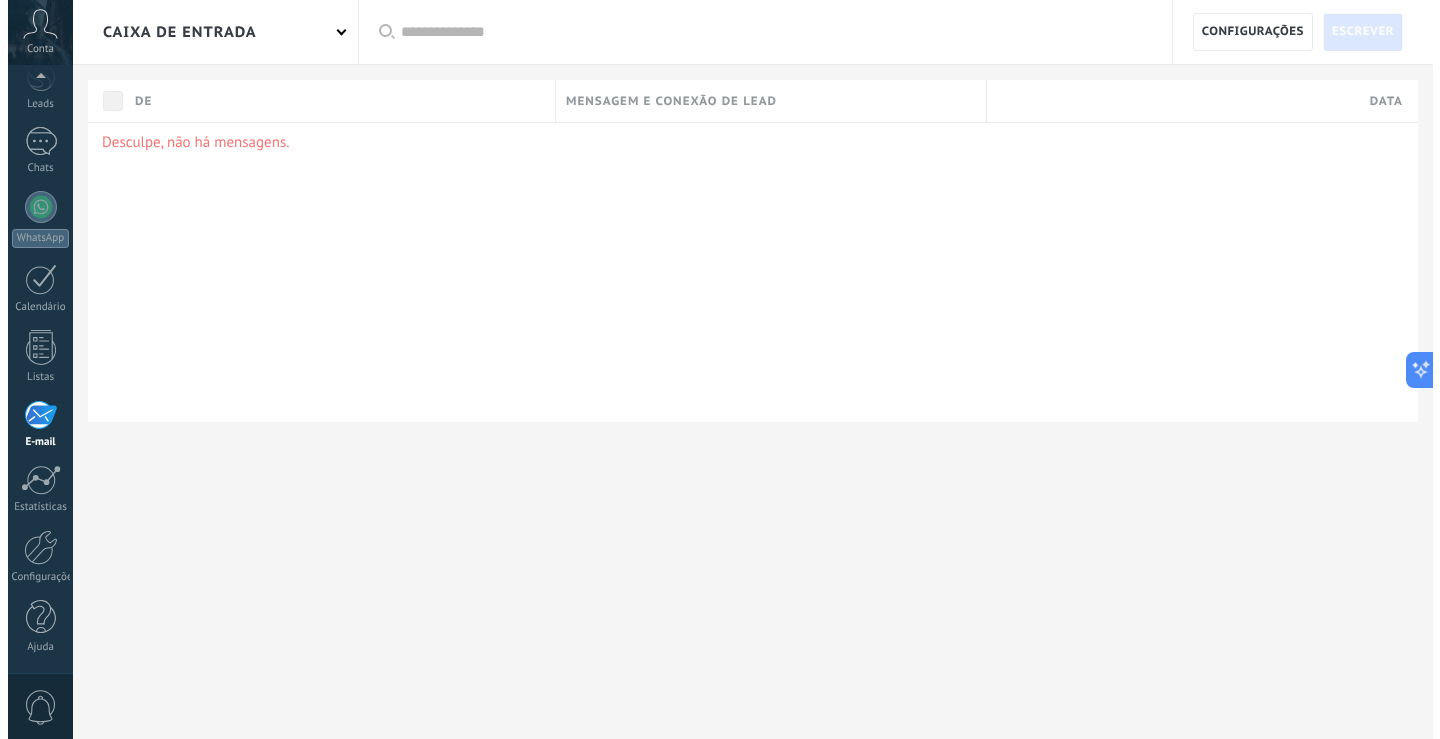 scroll, scrollTop: 0, scrollLeft: 0, axis: both 